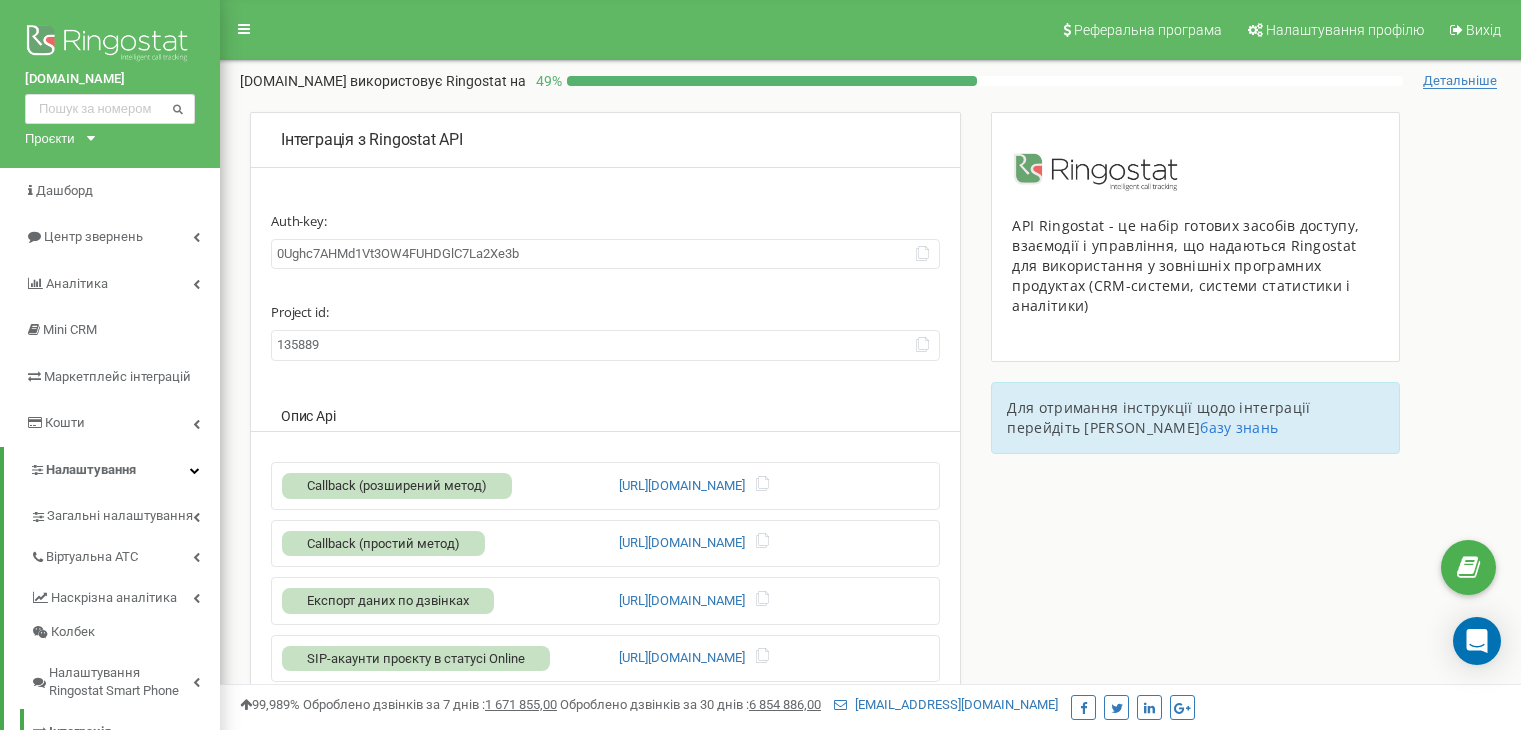 scroll, scrollTop: 0, scrollLeft: 0, axis: both 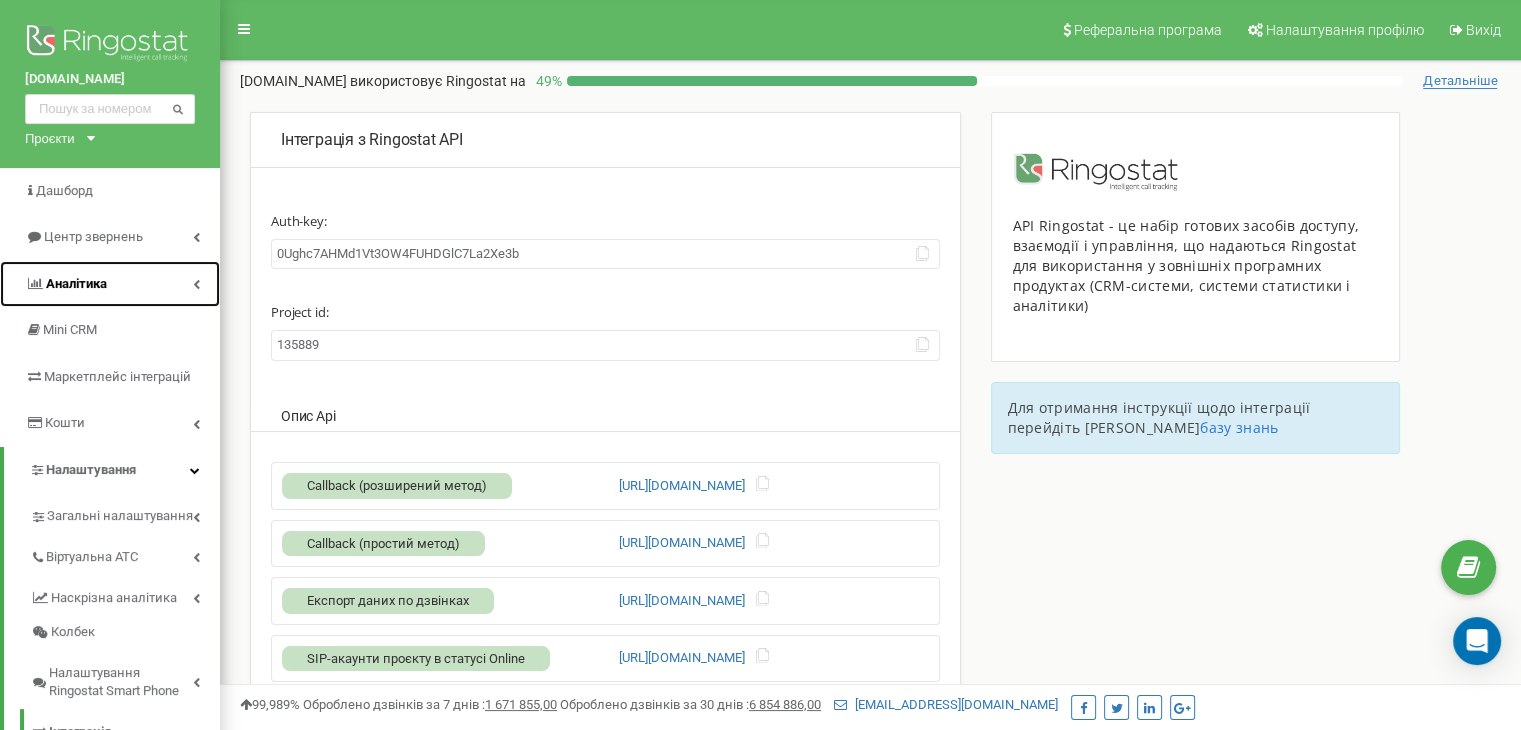 click on "Аналiтика" at bounding box center [76, 283] 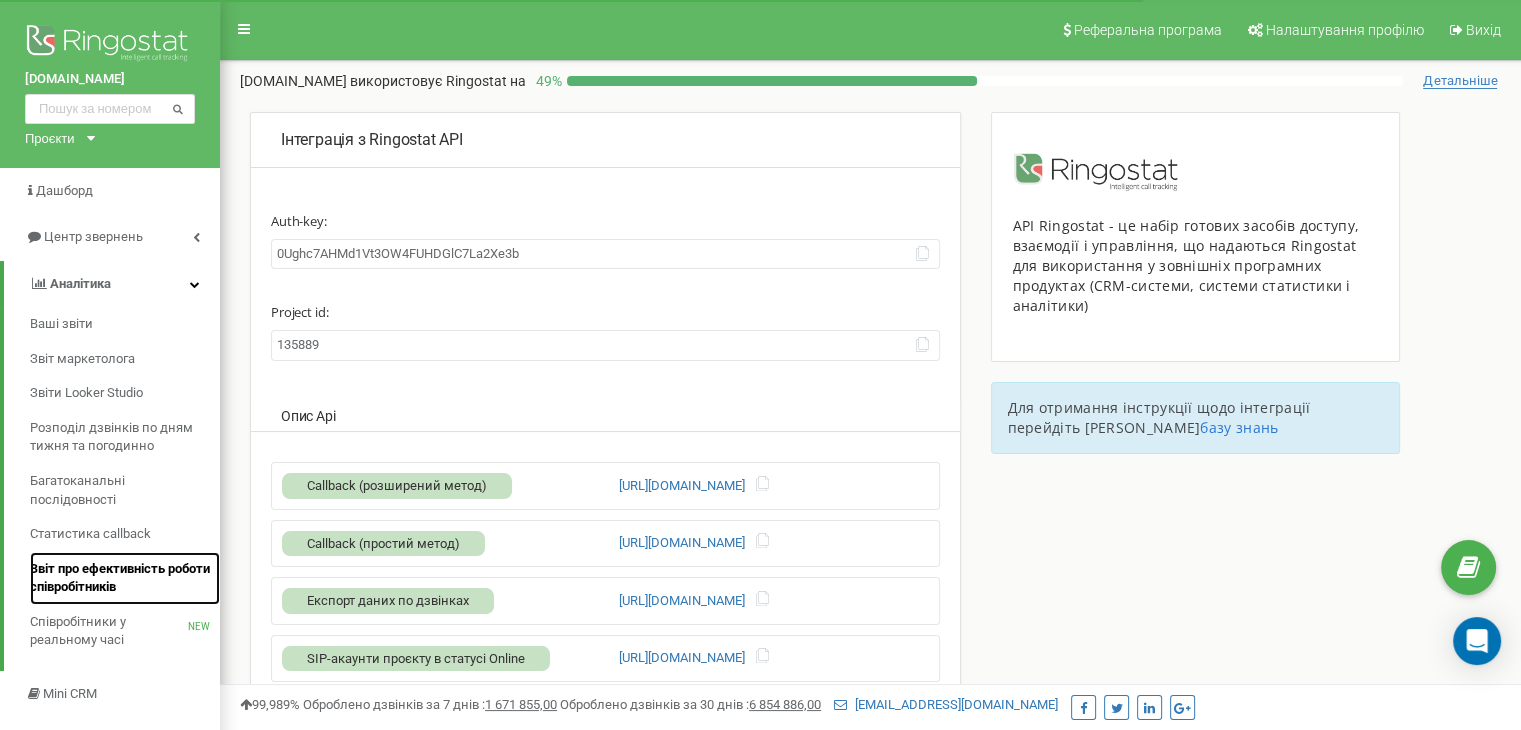 click on "Звіт про ефективність роботи співробітників" at bounding box center [120, 578] 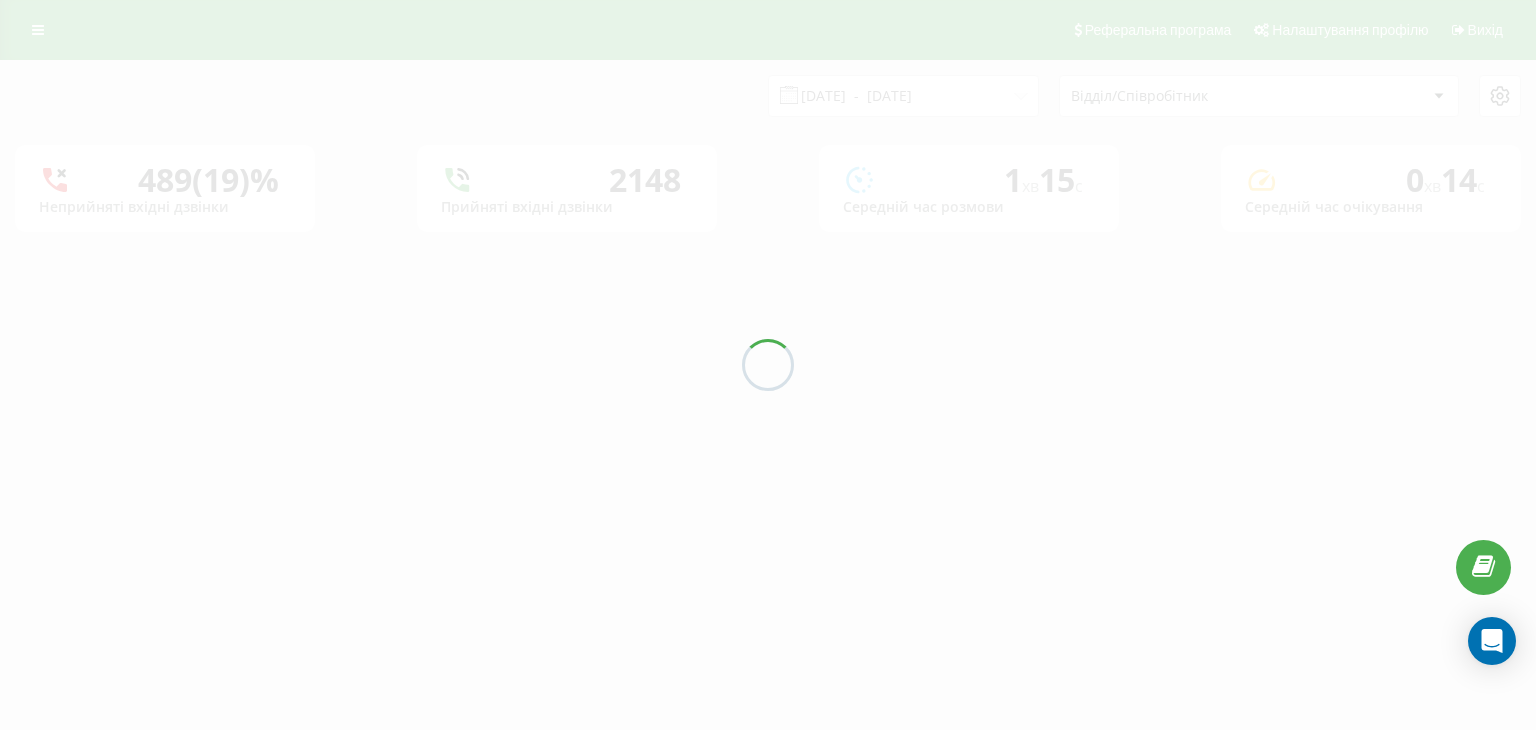 scroll, scrollTop: 0, scrollLeft: 0, axis: both 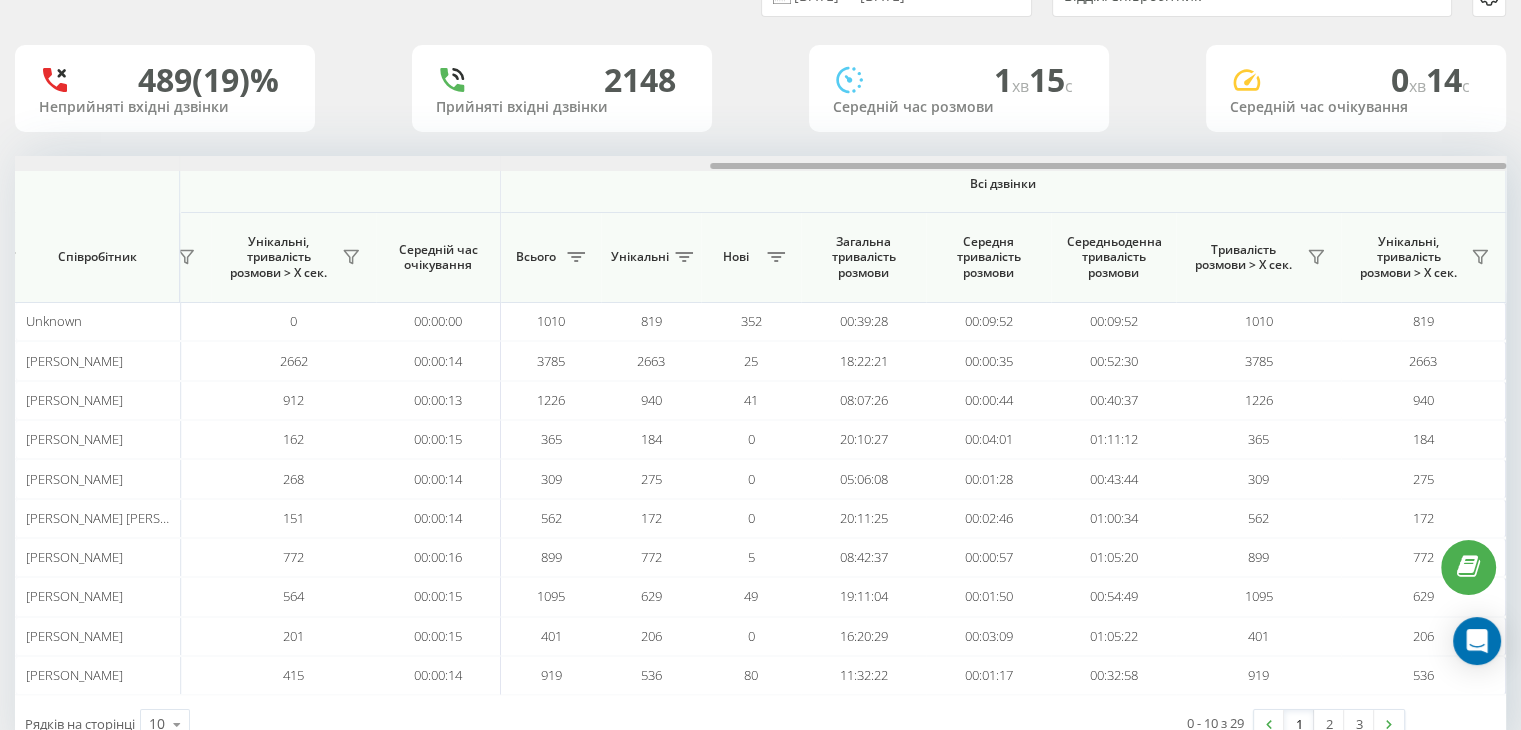 drag, startPoint x: 628, startPoint y: 165, endPoint x: 1466, endPoint y: 184, distance: 838.2154 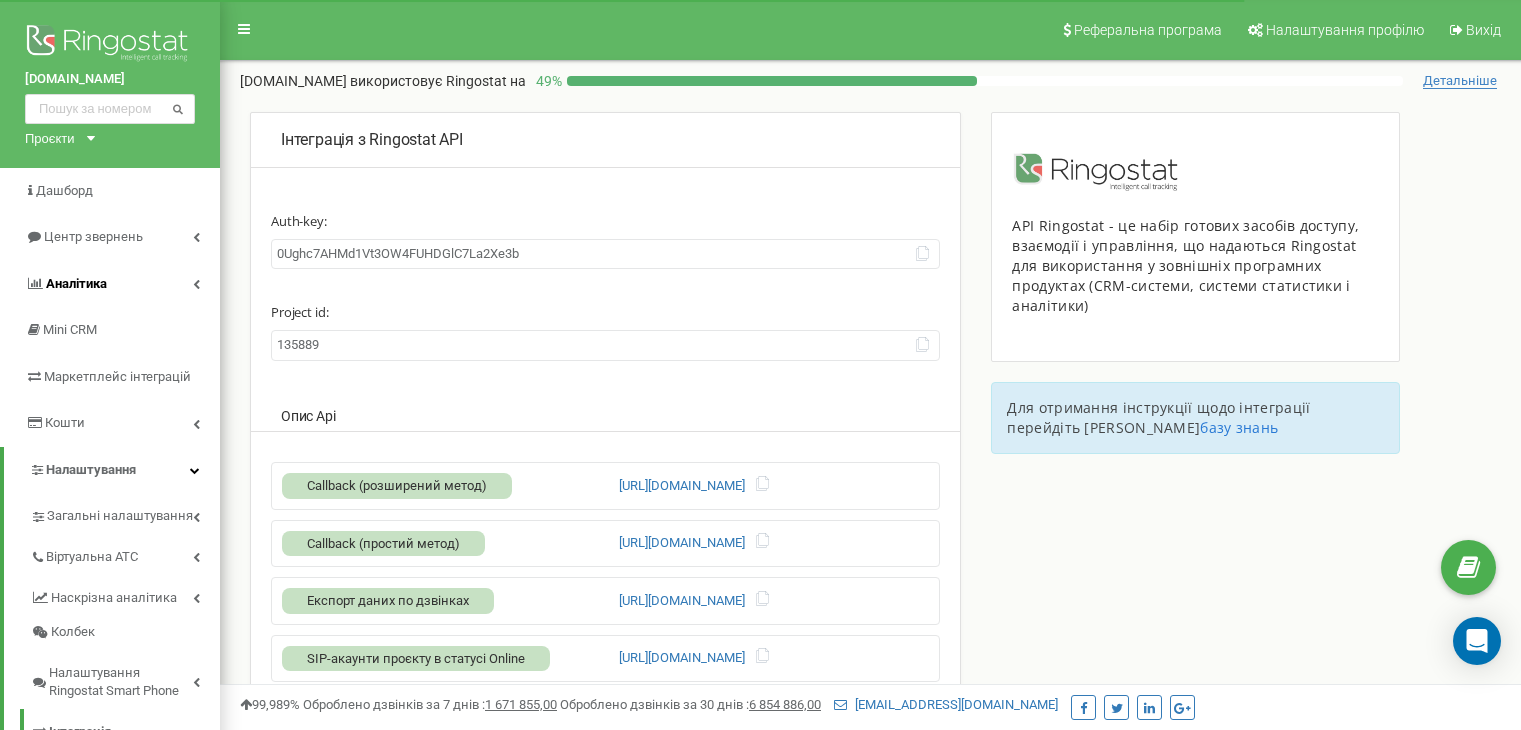 scroll, scrollTop: 0, scrollLeft: 0, axis: both 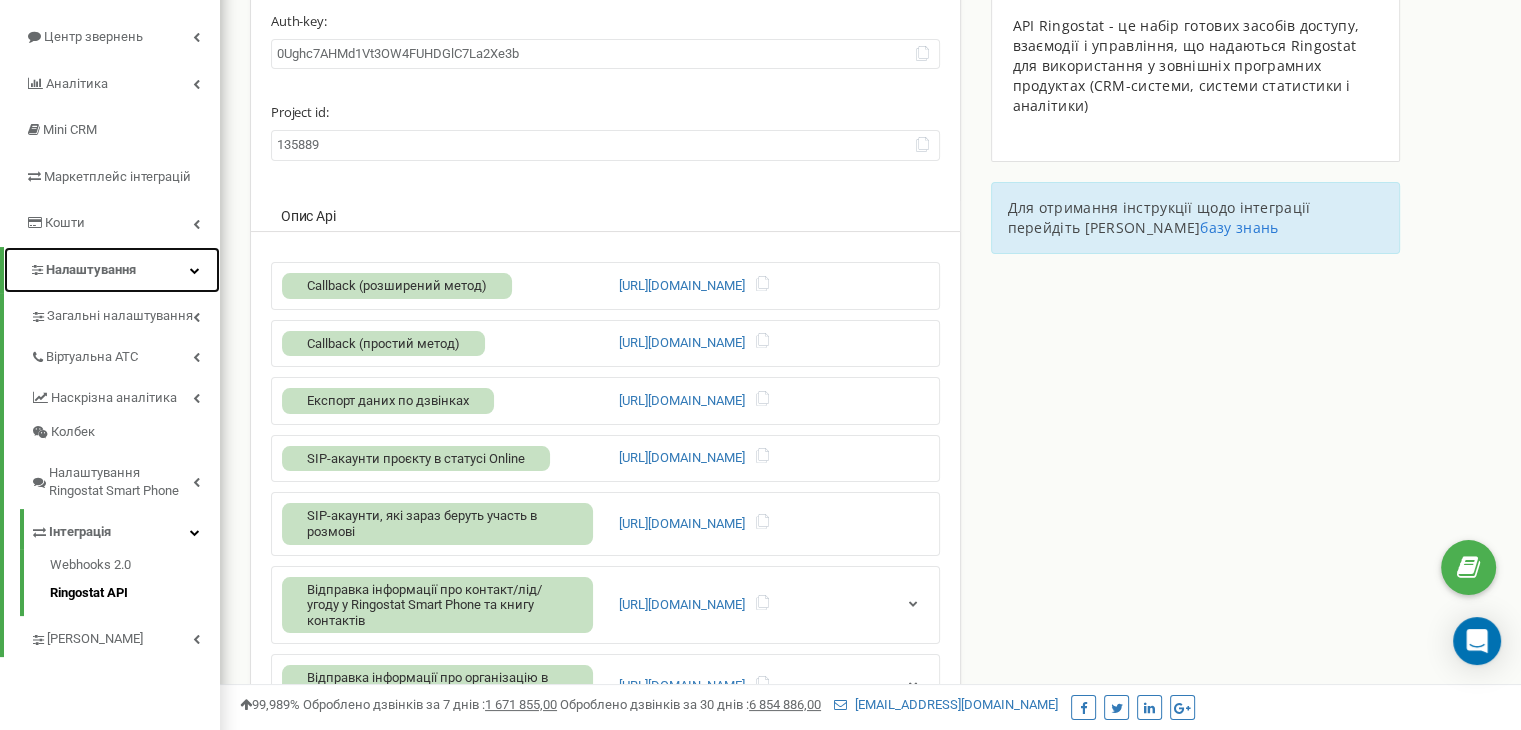 click on "Налаштування" at bounding box center [112, 270] 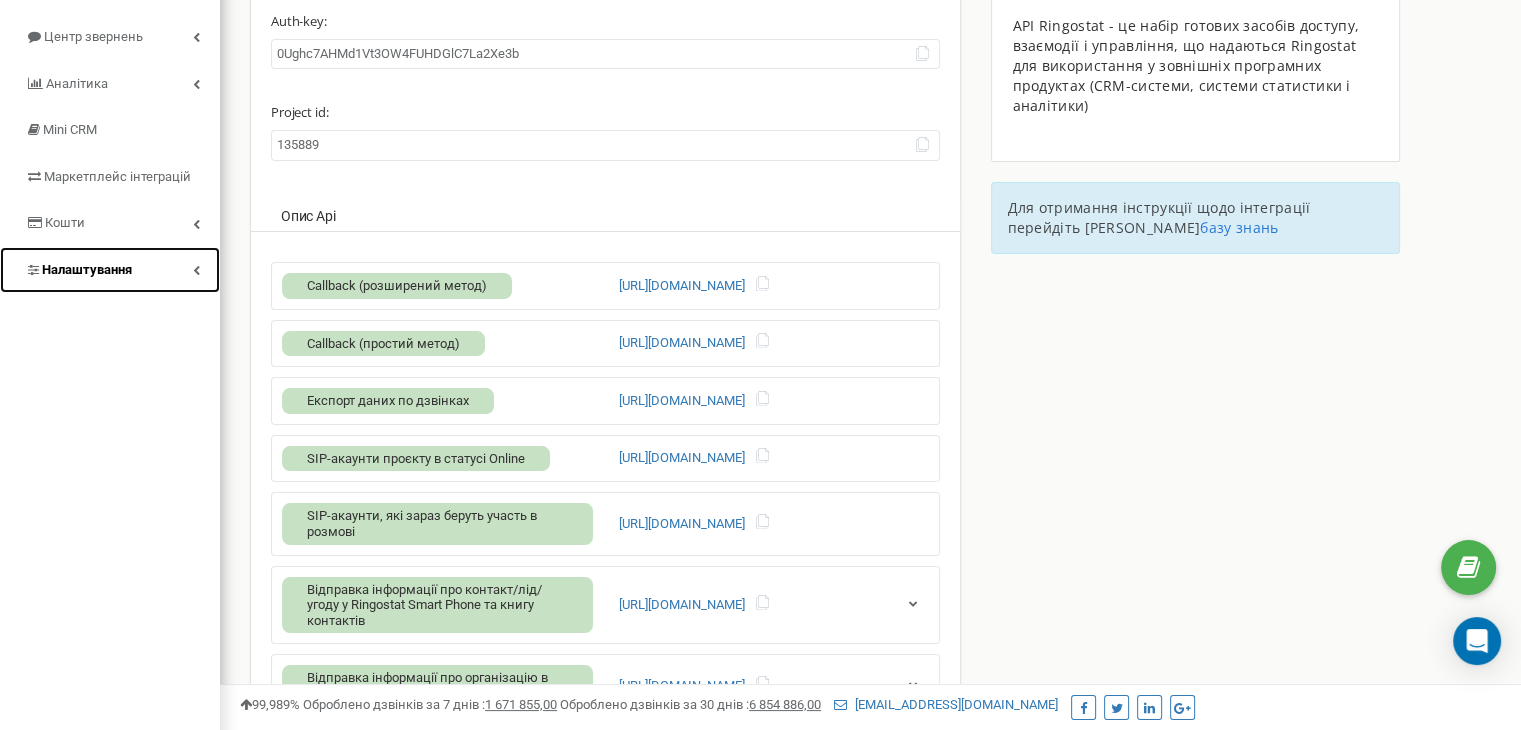 click on "Налаштування" at bounding box center [110, 270] 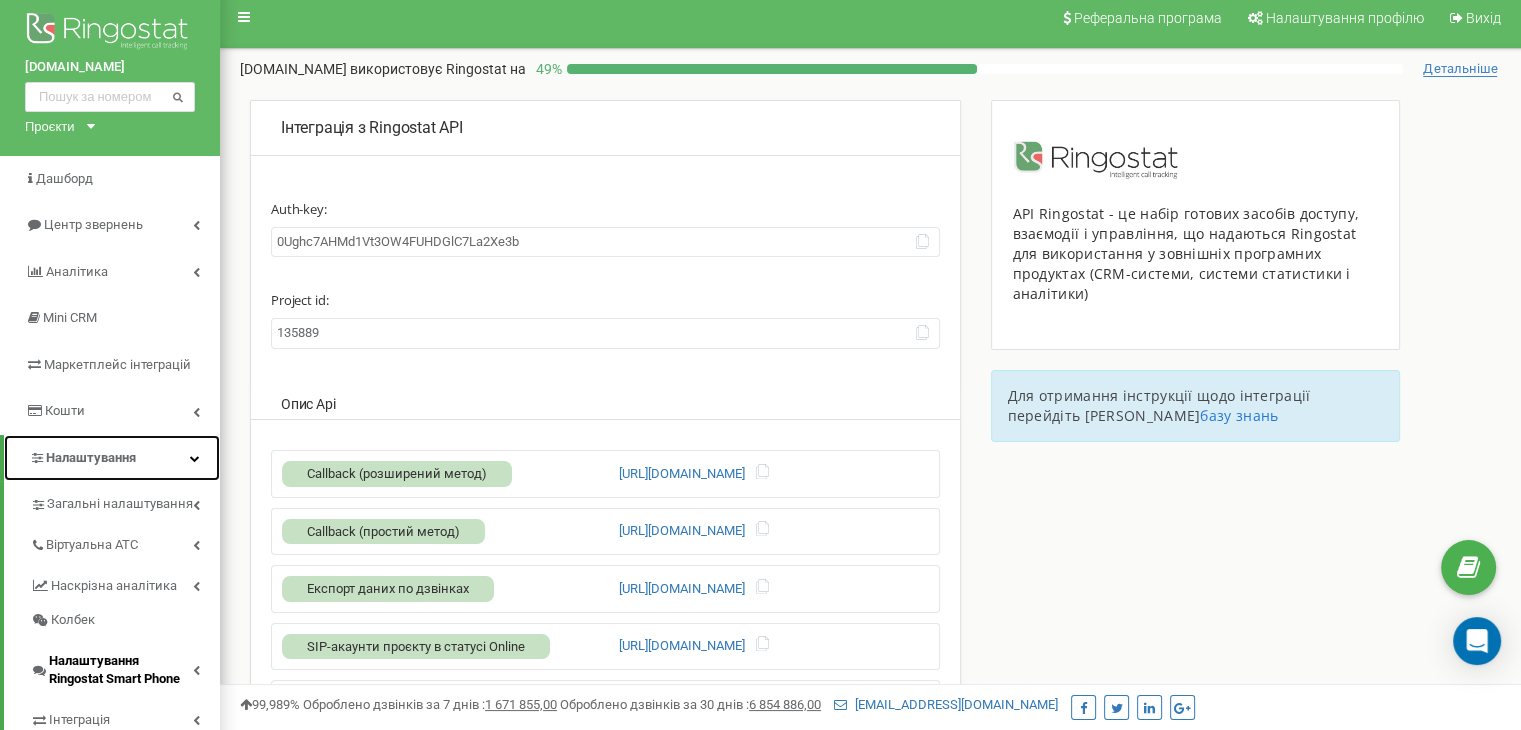 scroll, scrollTop: 0, scrollLeft: 0, axis: both 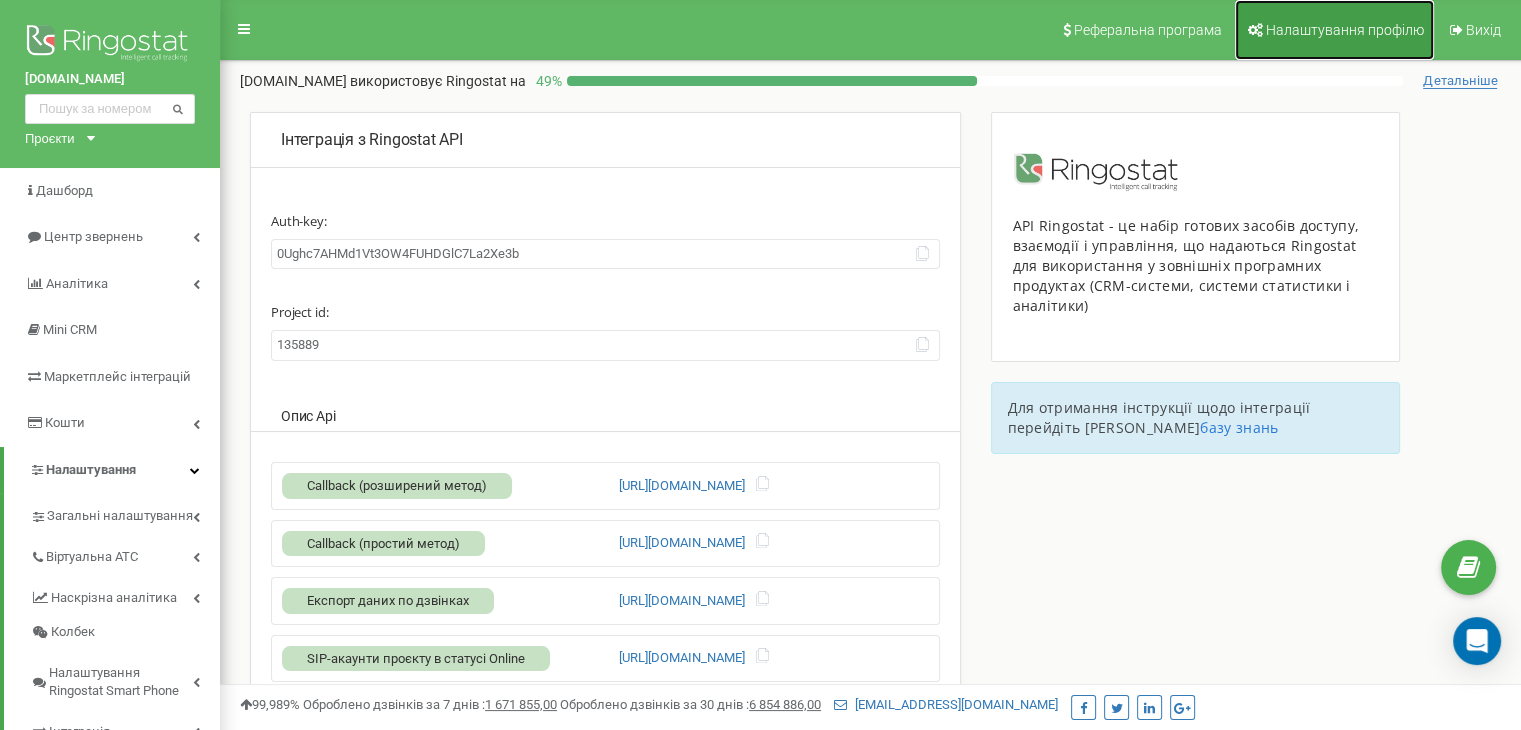 click on "Налаштування профілю" at bounding box center (1345, 30) 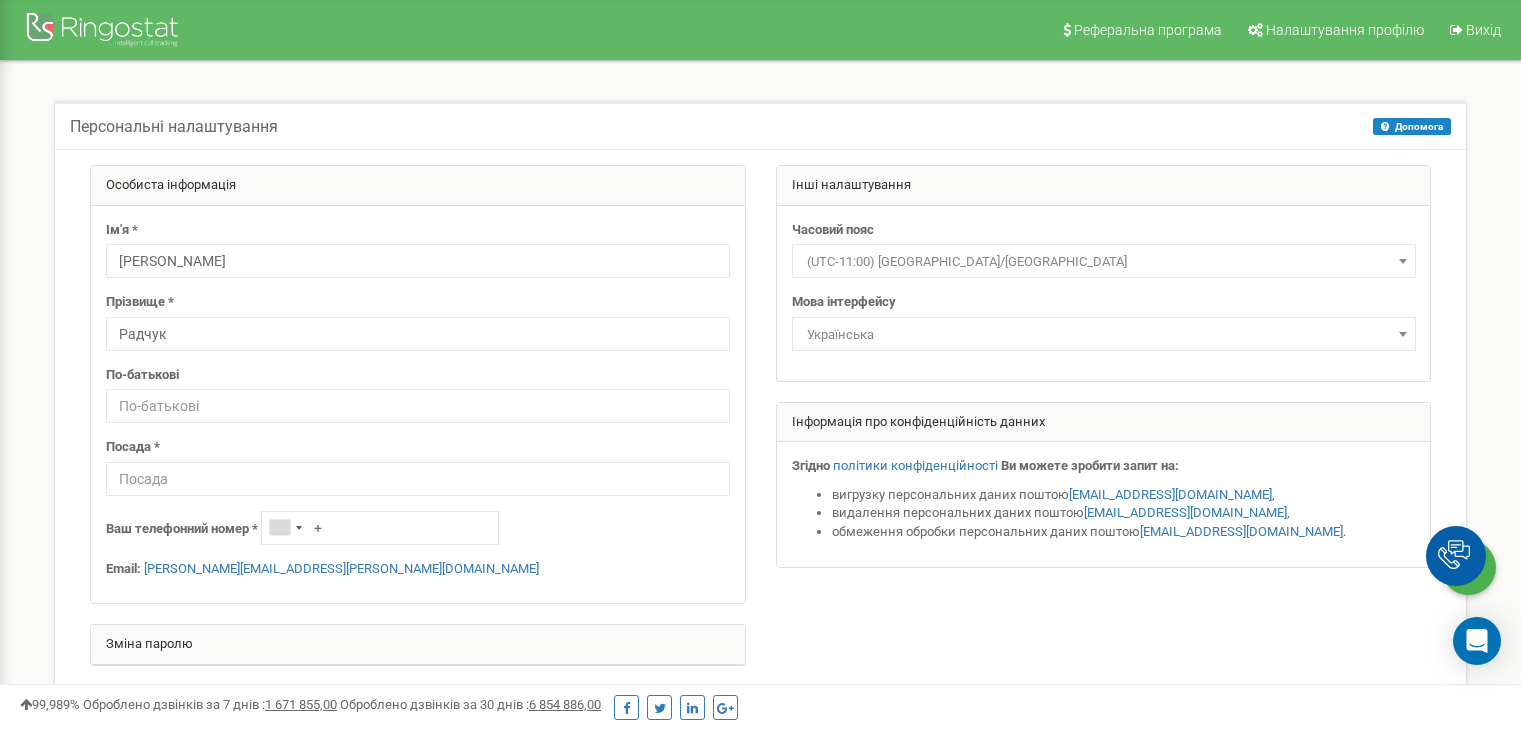 scroll, scrollTop: 0, scrollLeft: 0, axis: both 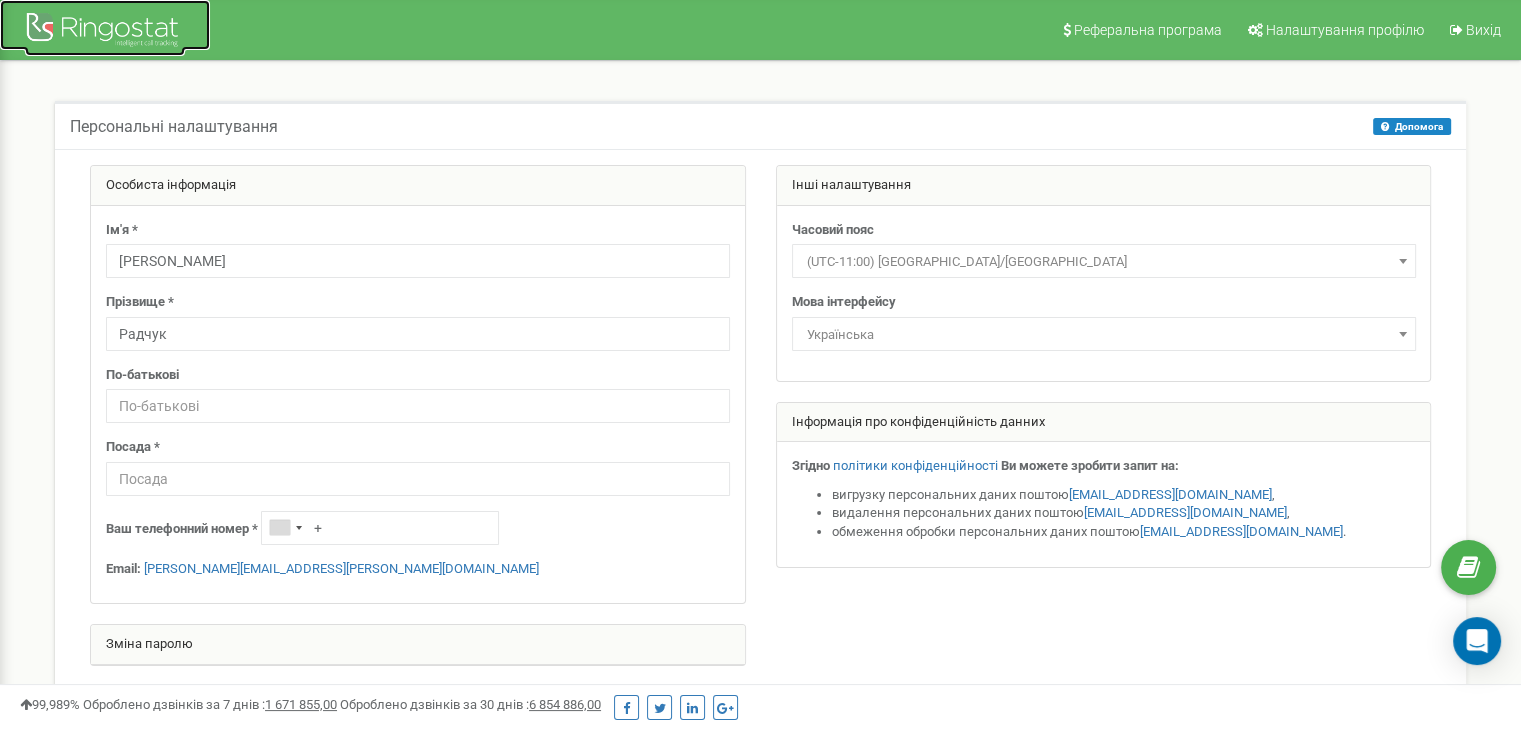 click at bounding box center (105, 32) 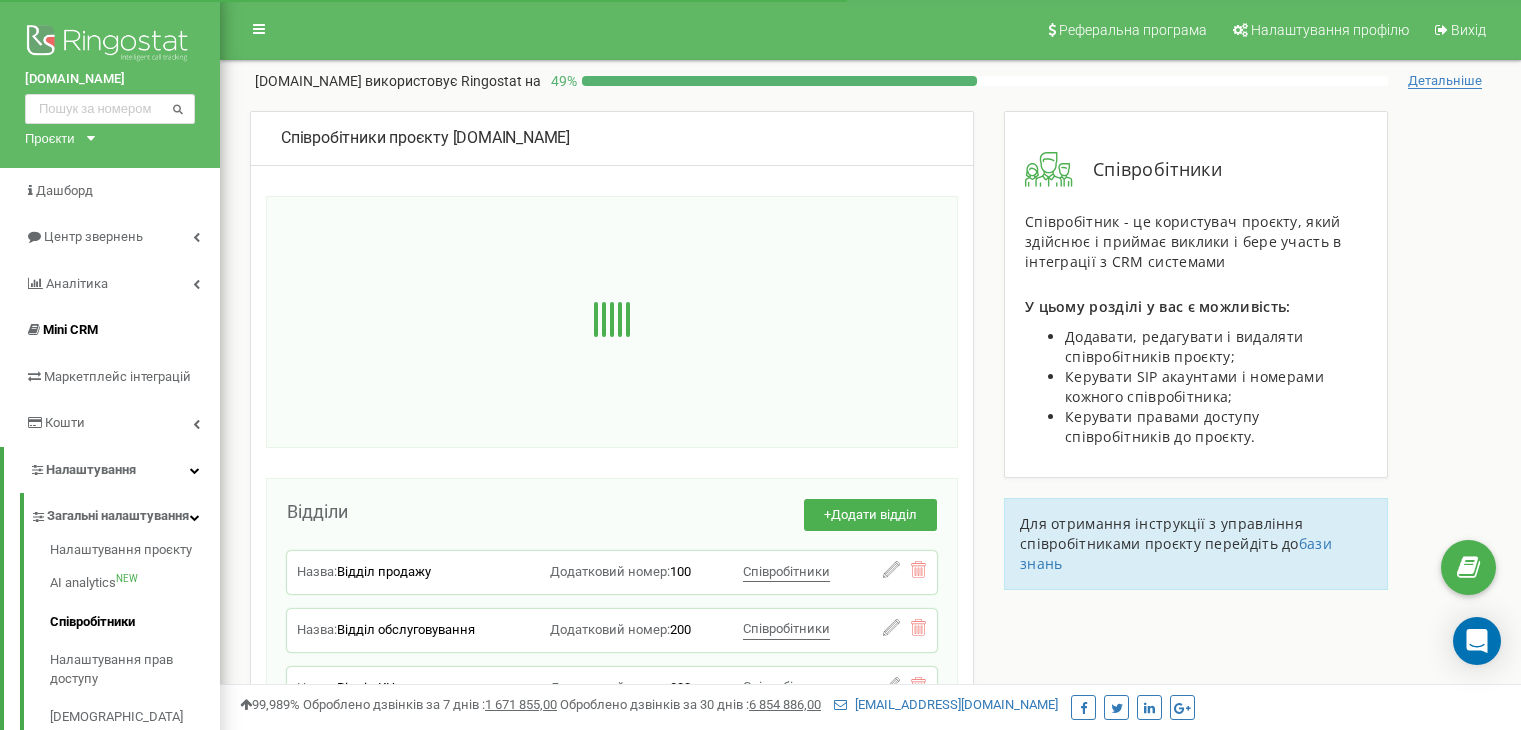 scroll, scrollTop: 0, scrollLeft: 0, axis: both 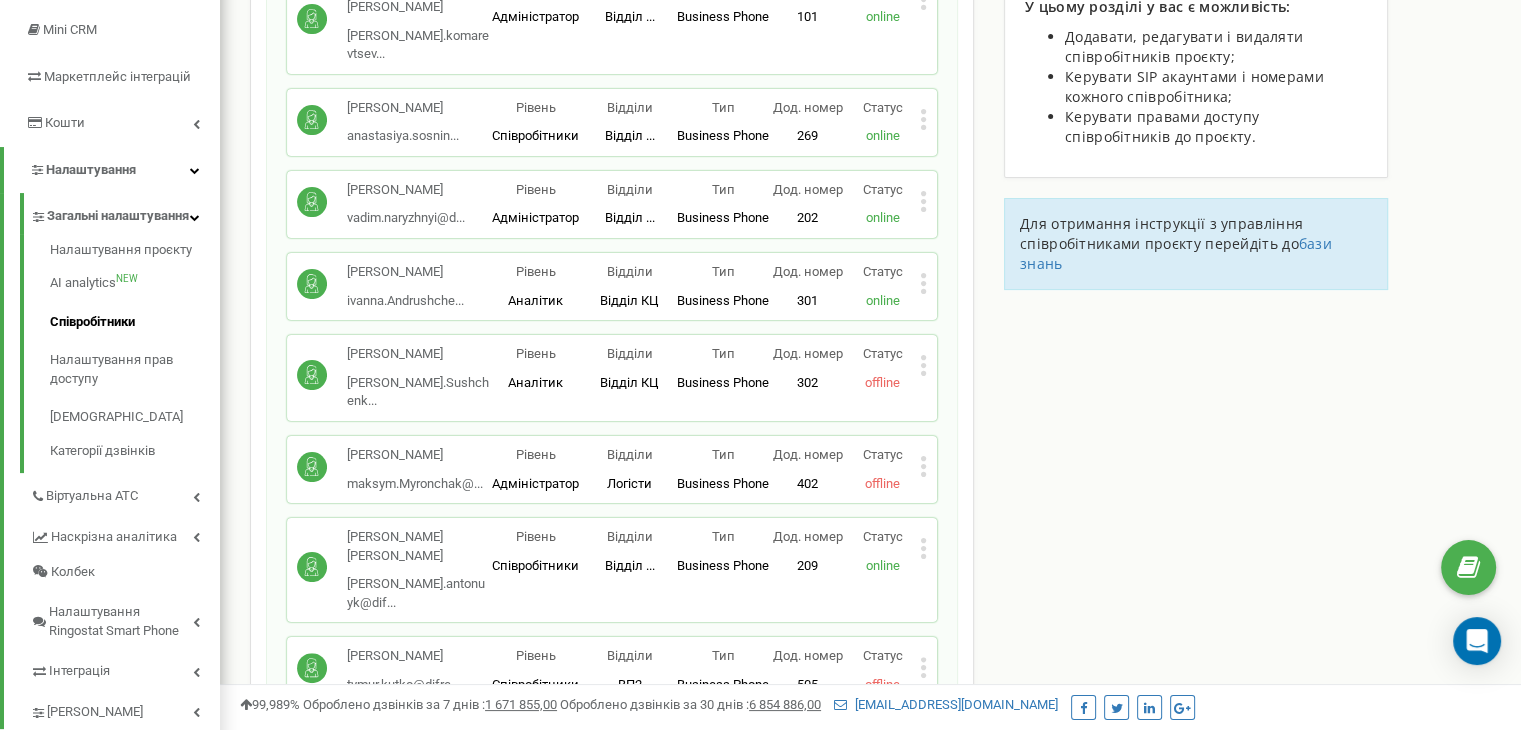 click 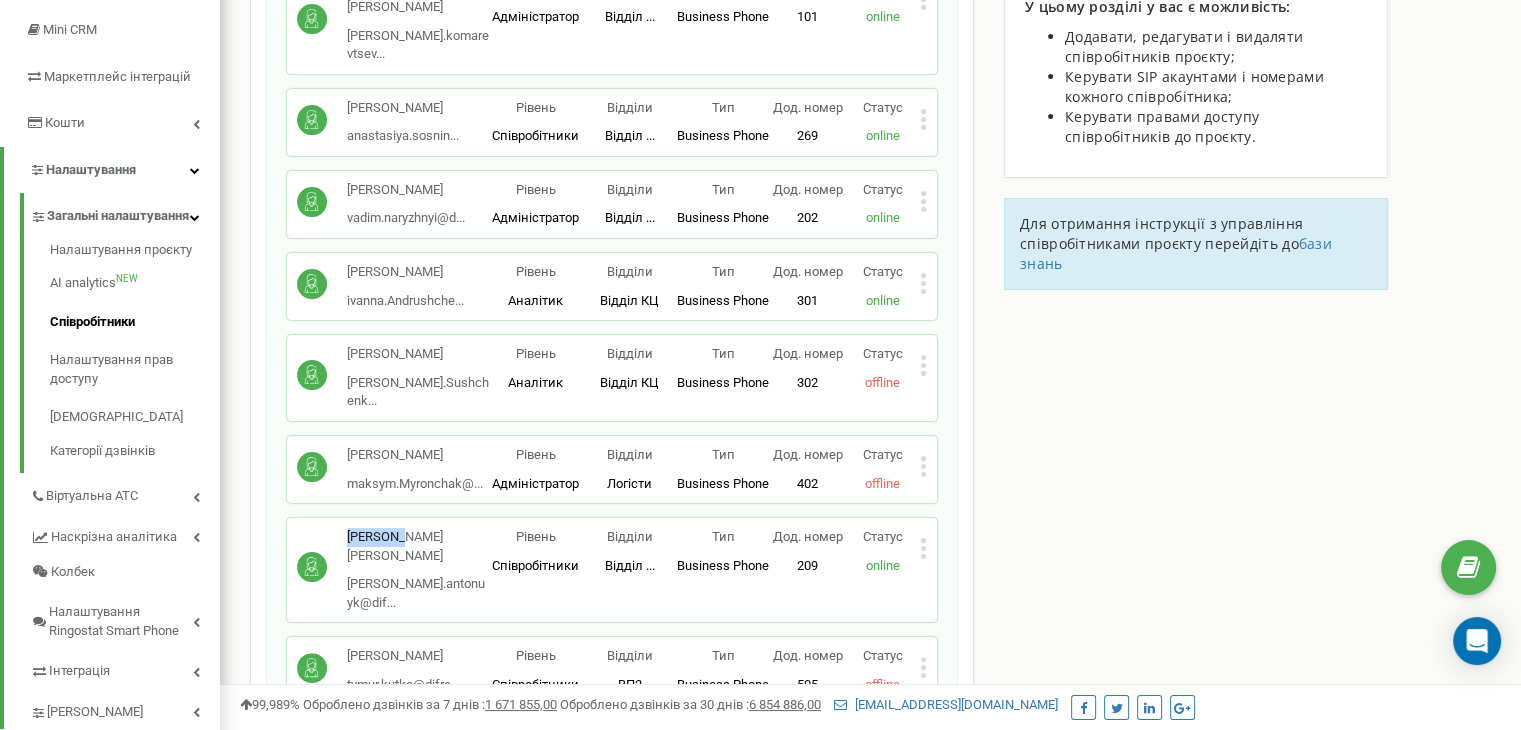 click on "Антонюк Ольга" at bounding box center (418, 546) 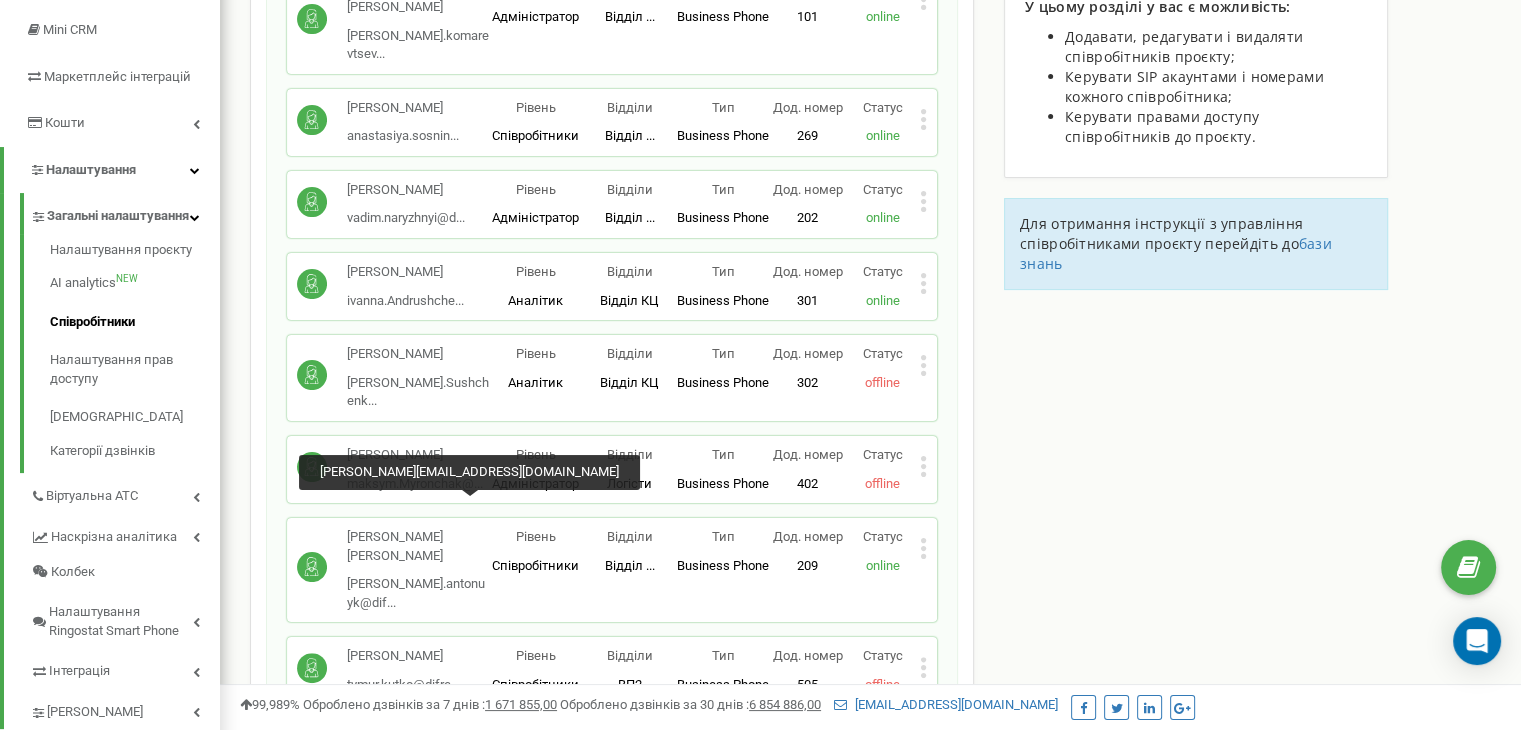 click on "olga.antonuyk@dif..." at bounding box center [416, 593] 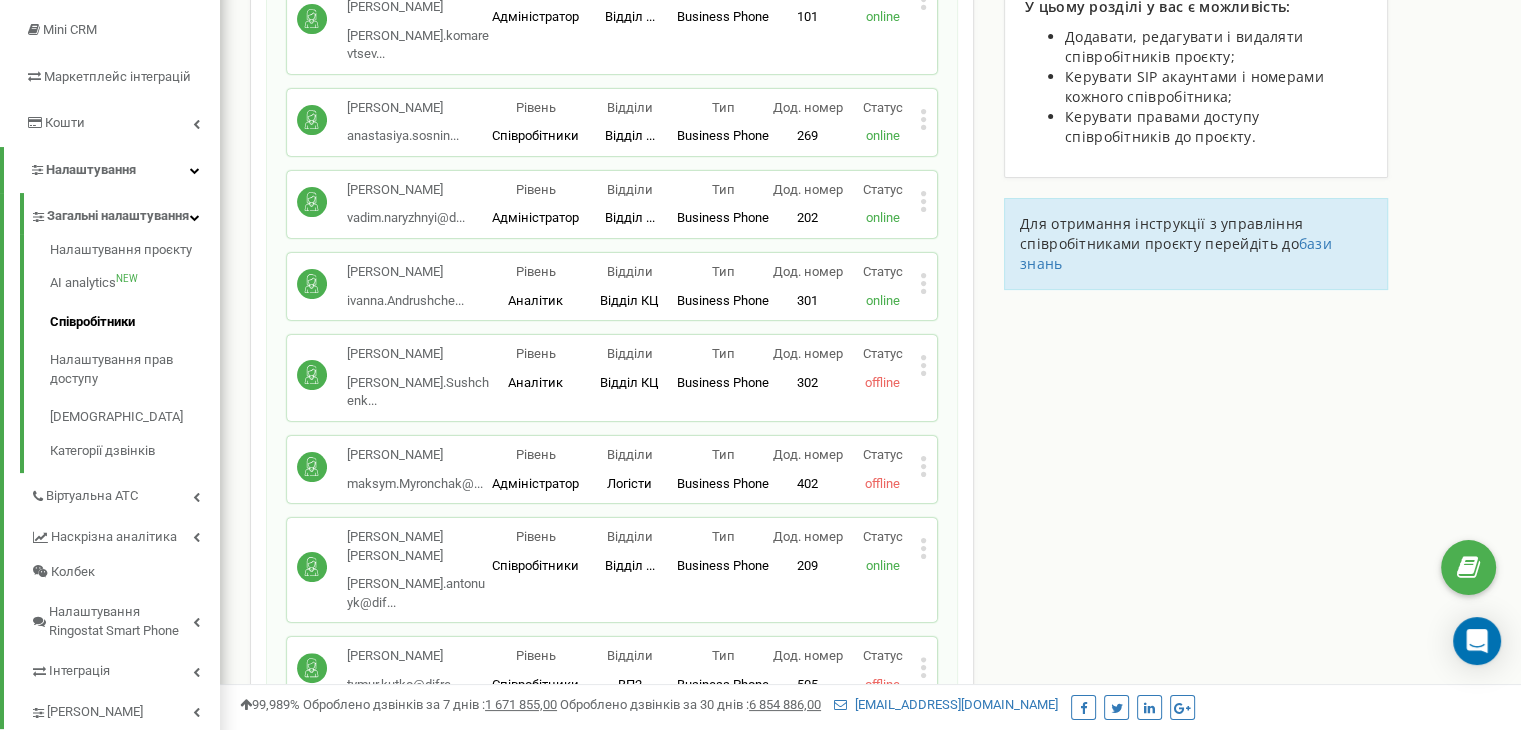 click on "Антонюк Ольга olga.antonuyk@dif... olga.antonuyk@difreight.com Рівень Співробітники Відділи Відділ ... Відділ обслуговування Тип Business Phone Повноцінне робоче місце співробітника з усіма можливостями, дозволяє використовувати Ringostat Smart Phone і прив'язати зовнішні номери співробітника. Дод. номер 209 Статус online Редагувати   Видалити співробітника Копіювати SIP Копіювати Email Копіювати ID ( 363148 )" at bounding box center (612, 570) 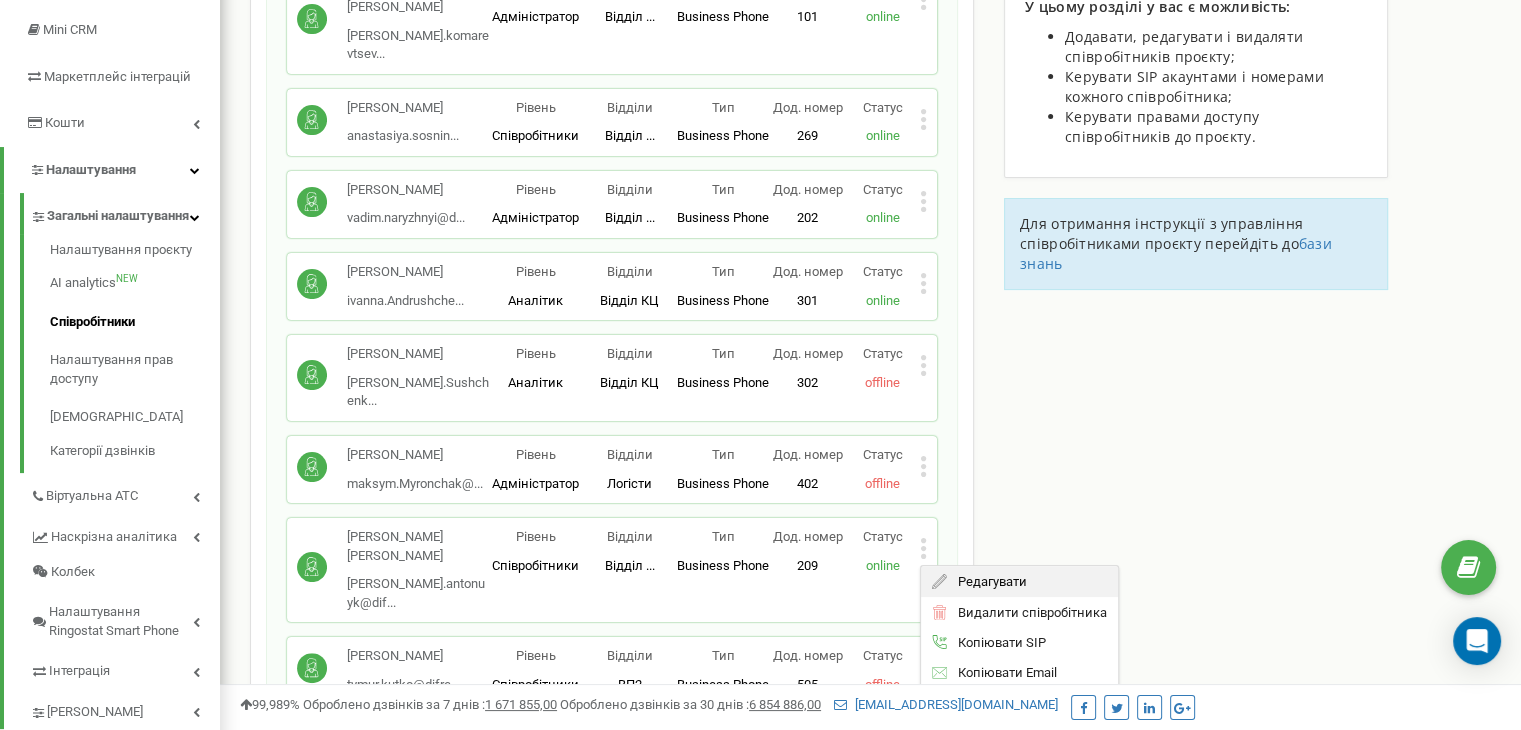 click on "Редагувати" at bounding box center (986, 580) 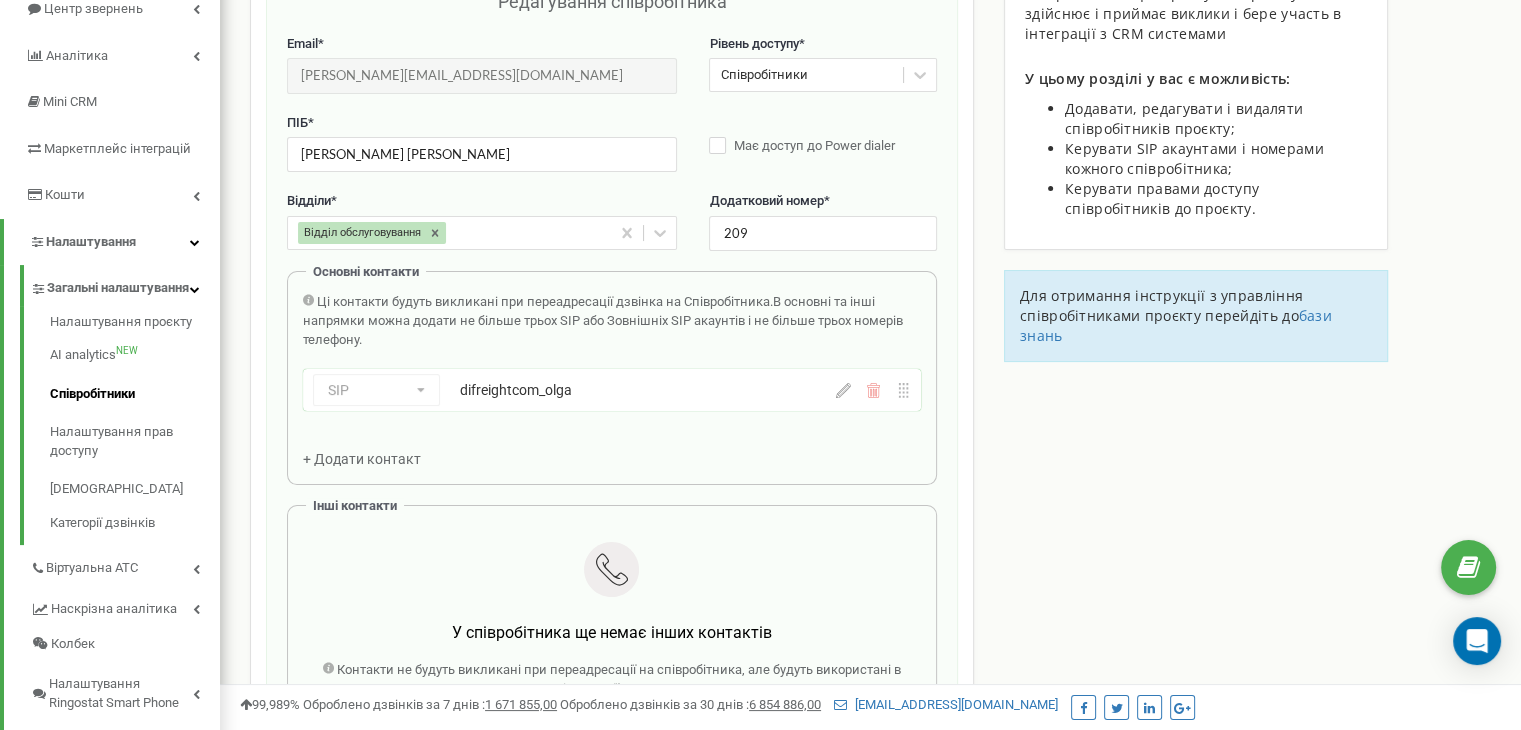 scroll, scrollTop: 200, scrollLeft: 0, axis: vertical 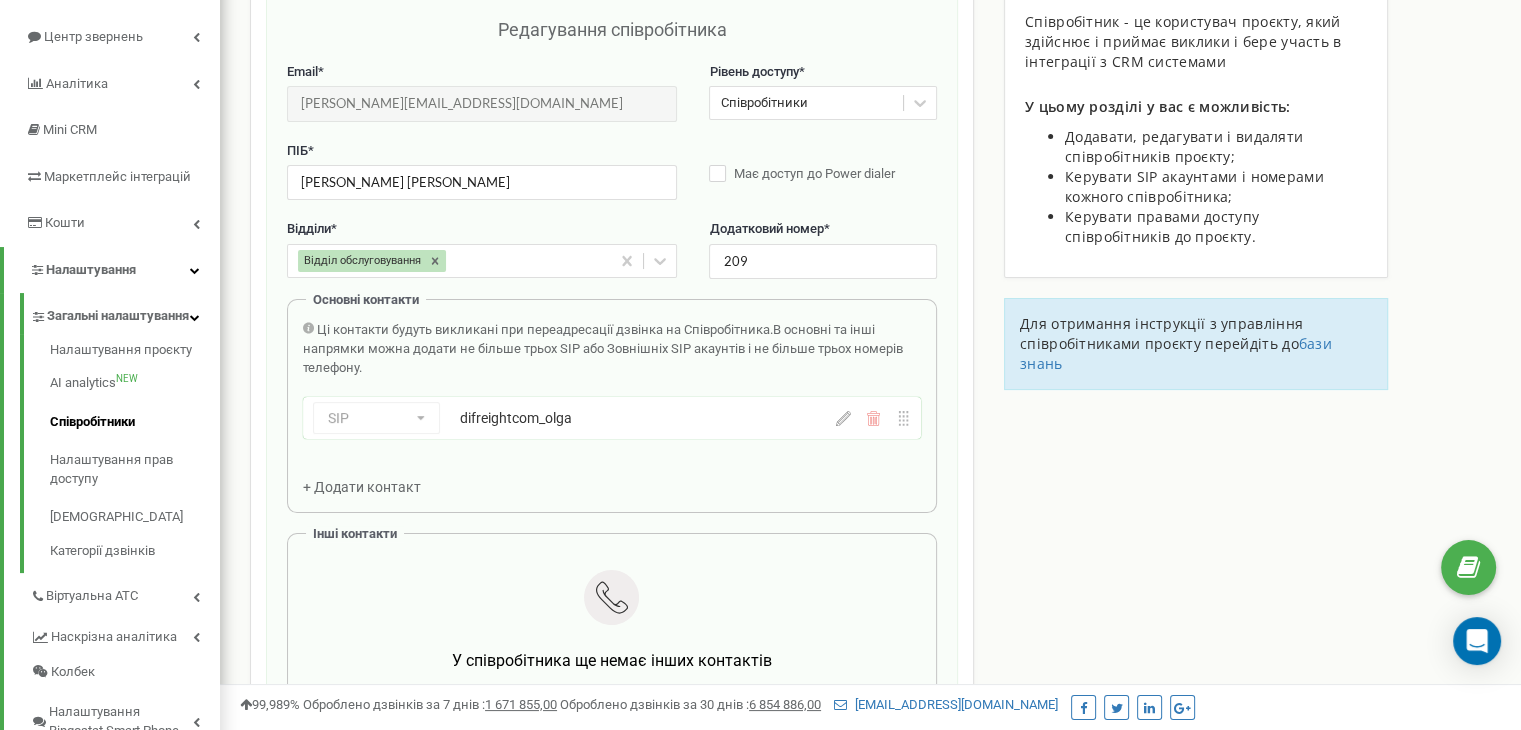click on "Редагування співробітника Email * olga.antonuyk@difreight.com Email недоступний для редагування. Ви можете створити нового співробітника і переприв'язати до нього SIP акаунти в розділі "SIP акаунти". Рівень доступу * Співробітники ПІБ * Антонюк Ольга   Має доступ до Power dialer Відділи * Відділ обслуговування Додатковий номер * 209 Основні контакти Ці контакти будуть викликані при переадресації дзвінка на Співробітника.  В основні та інші напрямки можна додати не більше трьох SIP або Зовнішніх SIP акаунтів і не більше трьох номерів телефону. SIP Номер телефону SIP Зовнішній SIP difreightcom_olga" at bounding box center [612, 451] 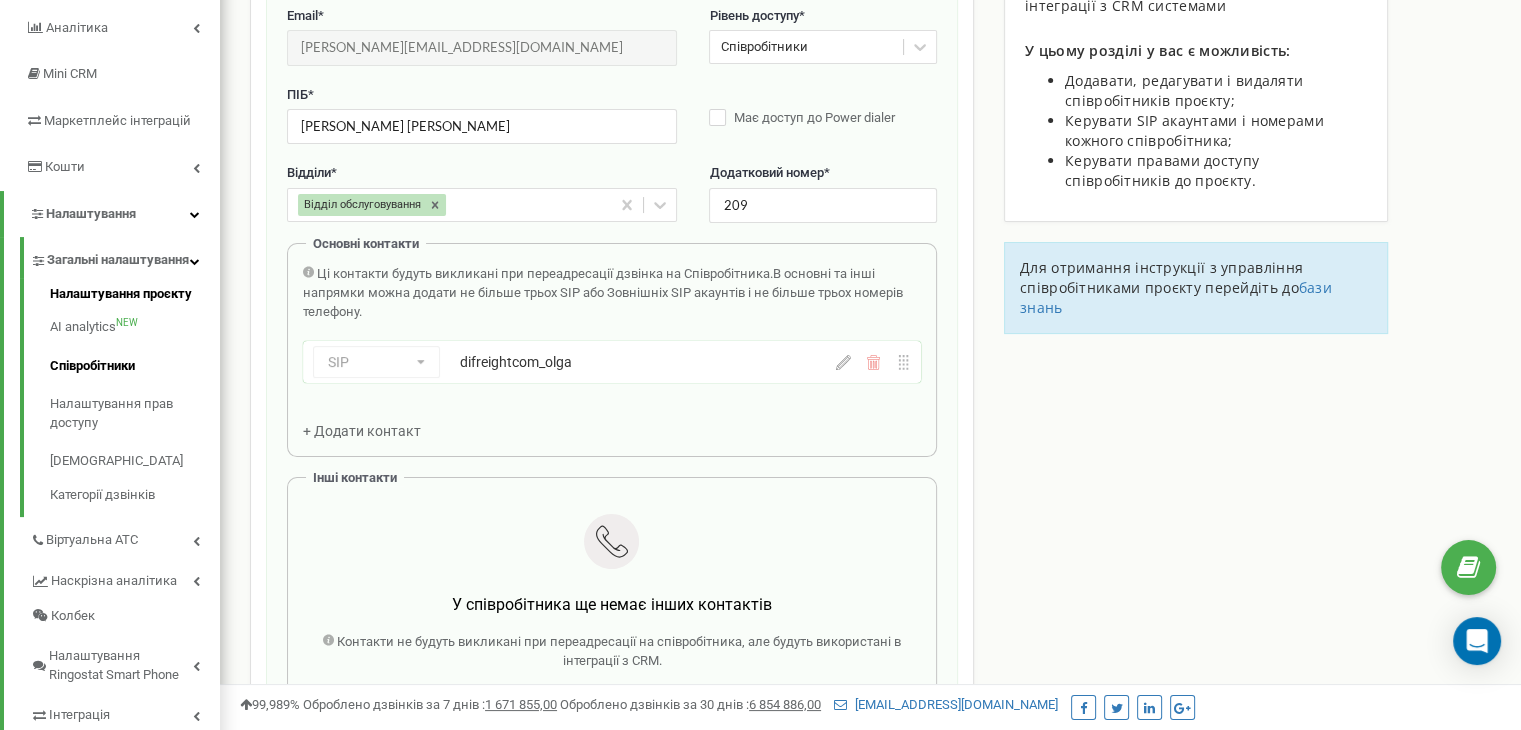 scroll, scrollTop: 400, scrollLeft: 0, axis: vertical 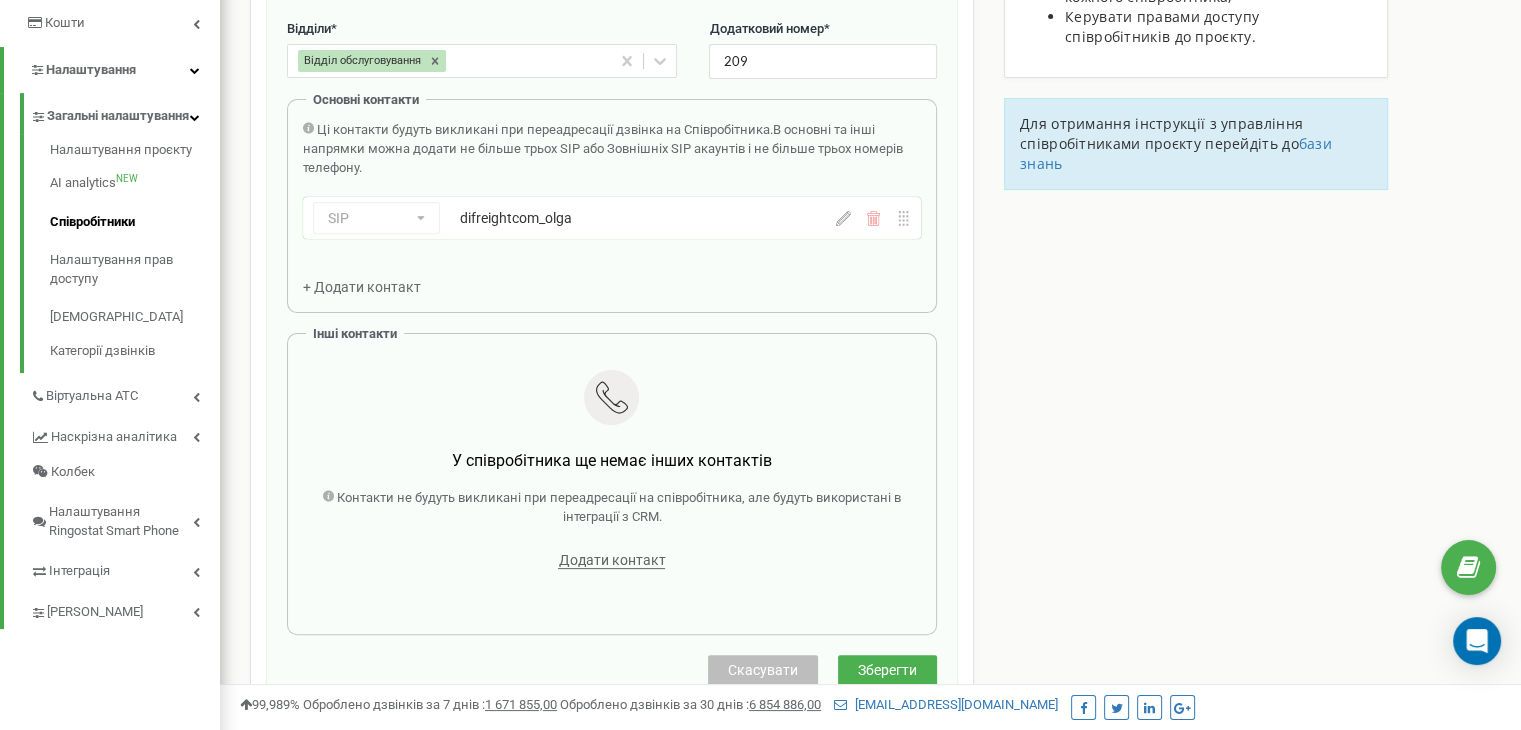 click on "Редагування співробітника Email * olga.antonuyk@difreight.com Email недоступний для редагування. Ви можете створити нового співробітника і переприв'язати до нього SIP акаунти в розділі "SIP акаунти". Рівень доступу * Співробітники ПІБ * Антонюк Ольга   Має доступ до Power dialer Відділи * Відділ обслуговування Додатковий номер * 209 Основні контакти Ці контакти будуть викликані при переадресації дзвінка на Співробітника.  В основні та інші напрямки можна додати не більше трьох SIP або Зовнішніх SIP акаунтів і не більше трьох номерів телефону. SIP Номер телефону SIP Зовнішній SIP difreightcom_olga" at bounding box center (612, 251) 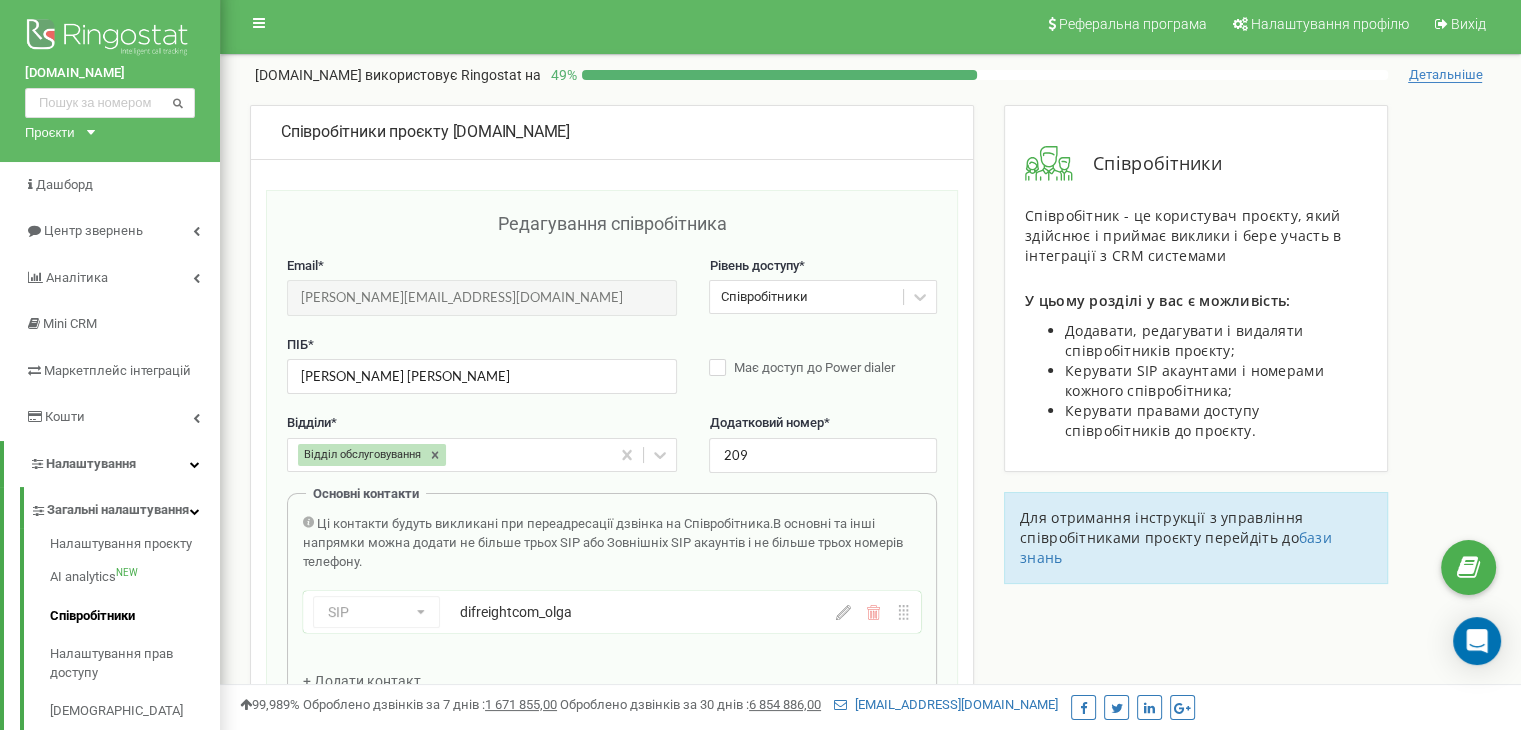 scroll, scrollTop: 0, scrollLeft: 0, axis: both 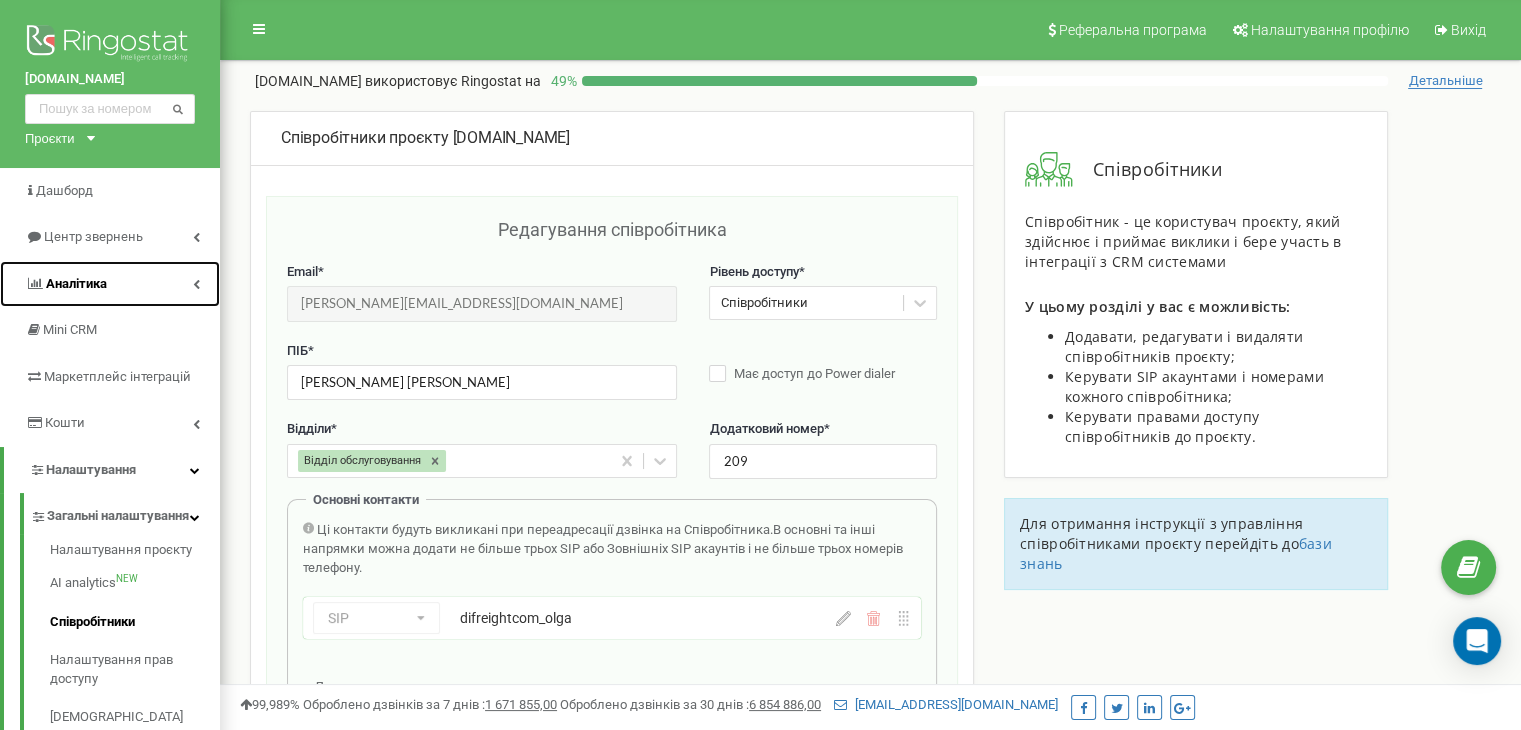 click on "Аналiтика" at bounding box center (110, 284) 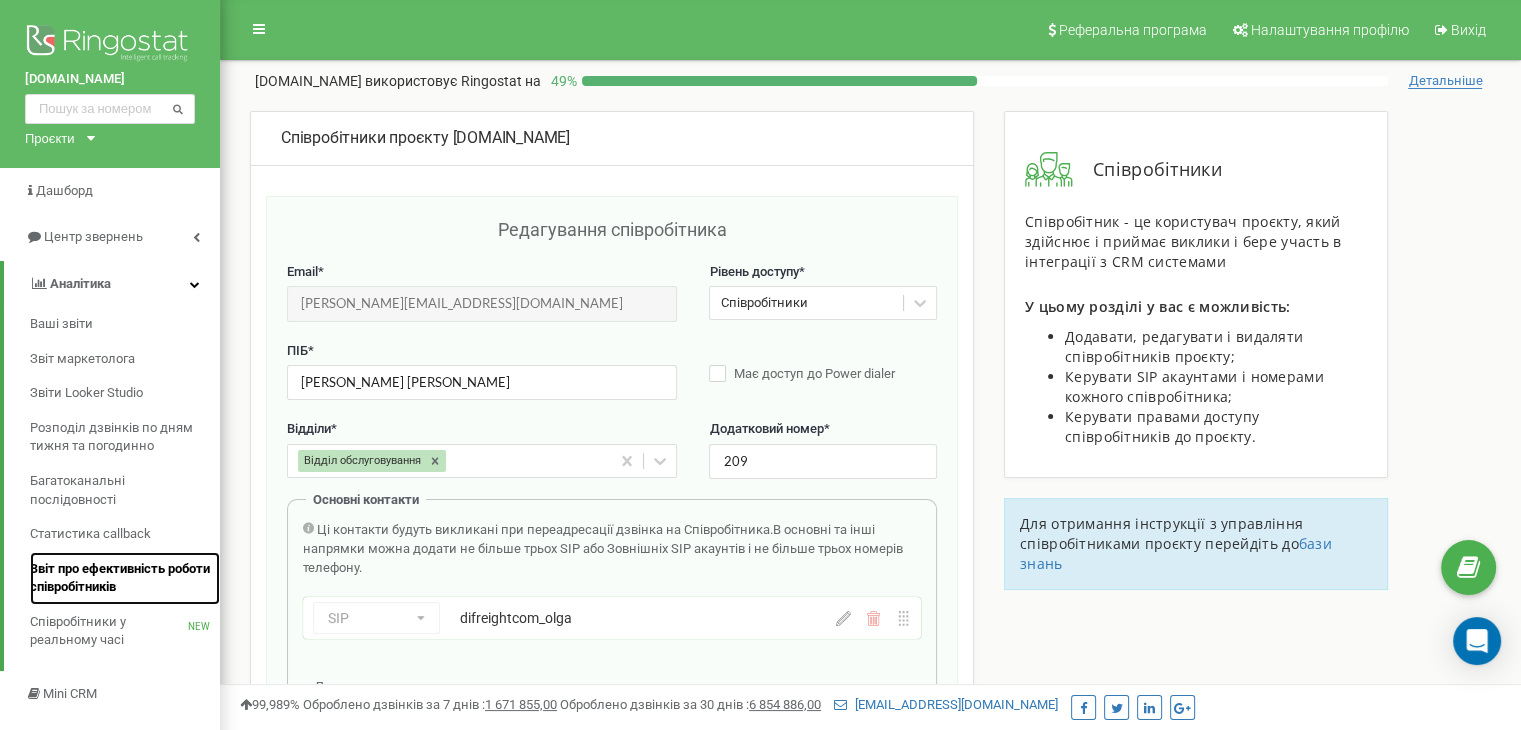 click on "Звіт про ефективність роботи співробітників" at bounding box center (120, 578) 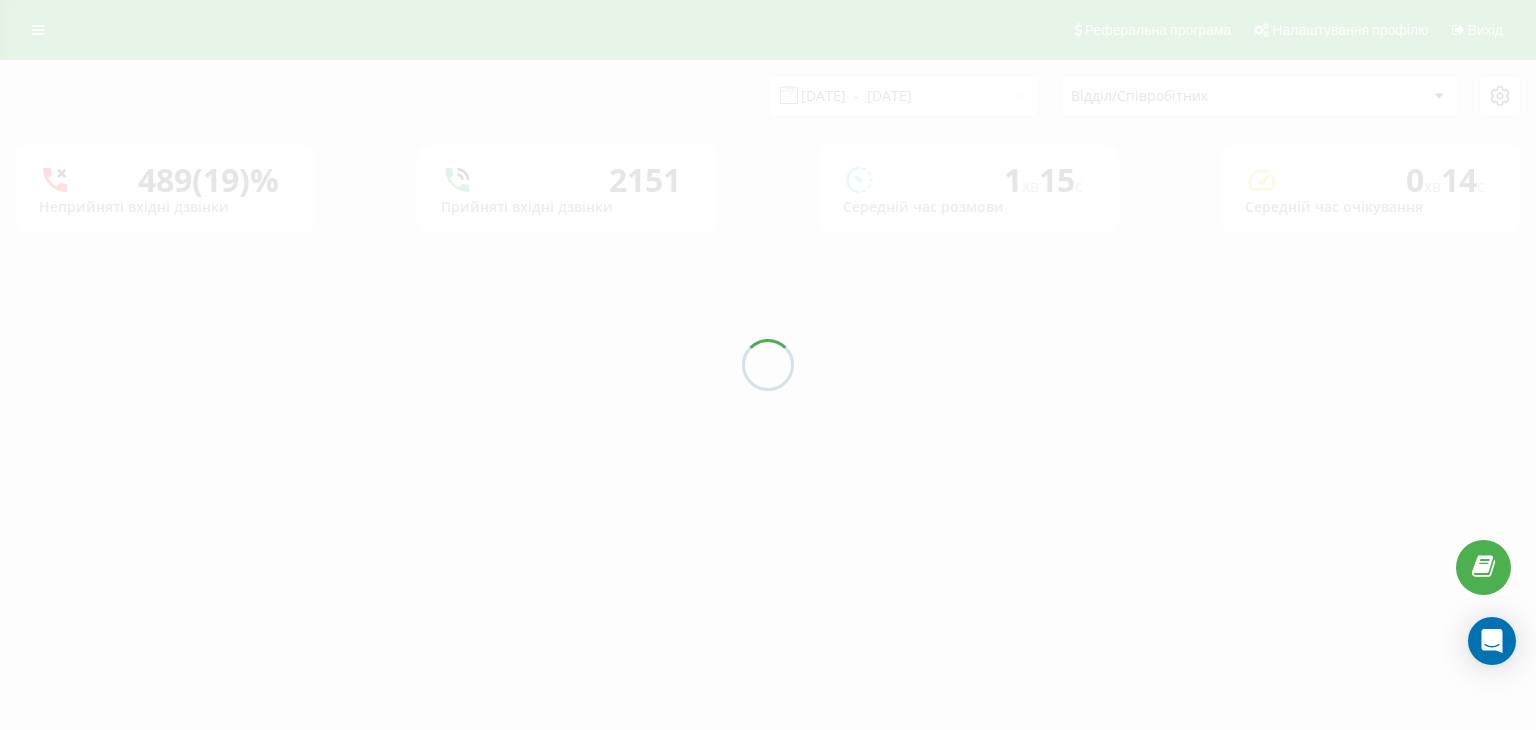 scroll, scrollTop: 0, scrollLeft: 0, axis: both 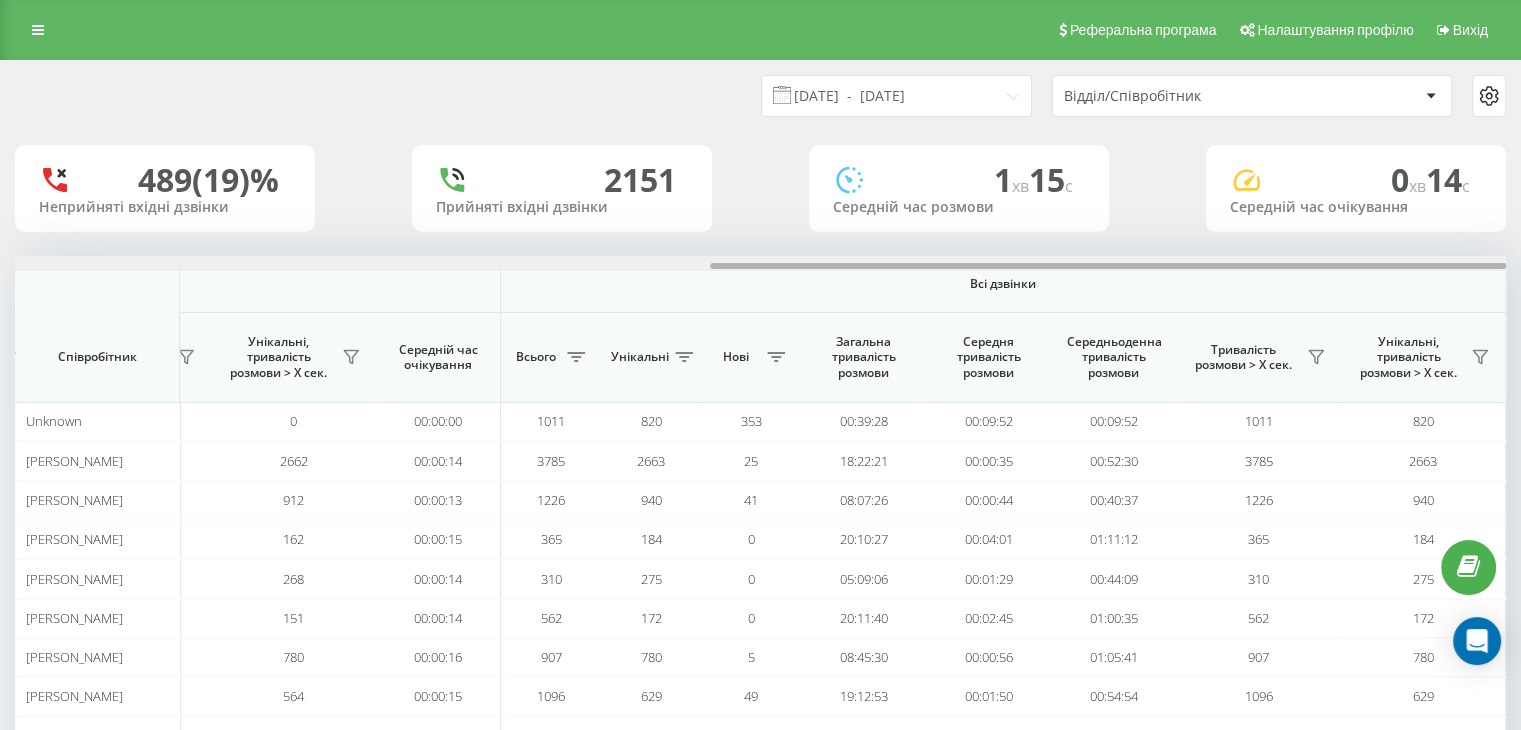 drag, startPoint x: 608, startPoint y: 261, endPoint x: 964, endPoint y: 264, distance: 356.01263 